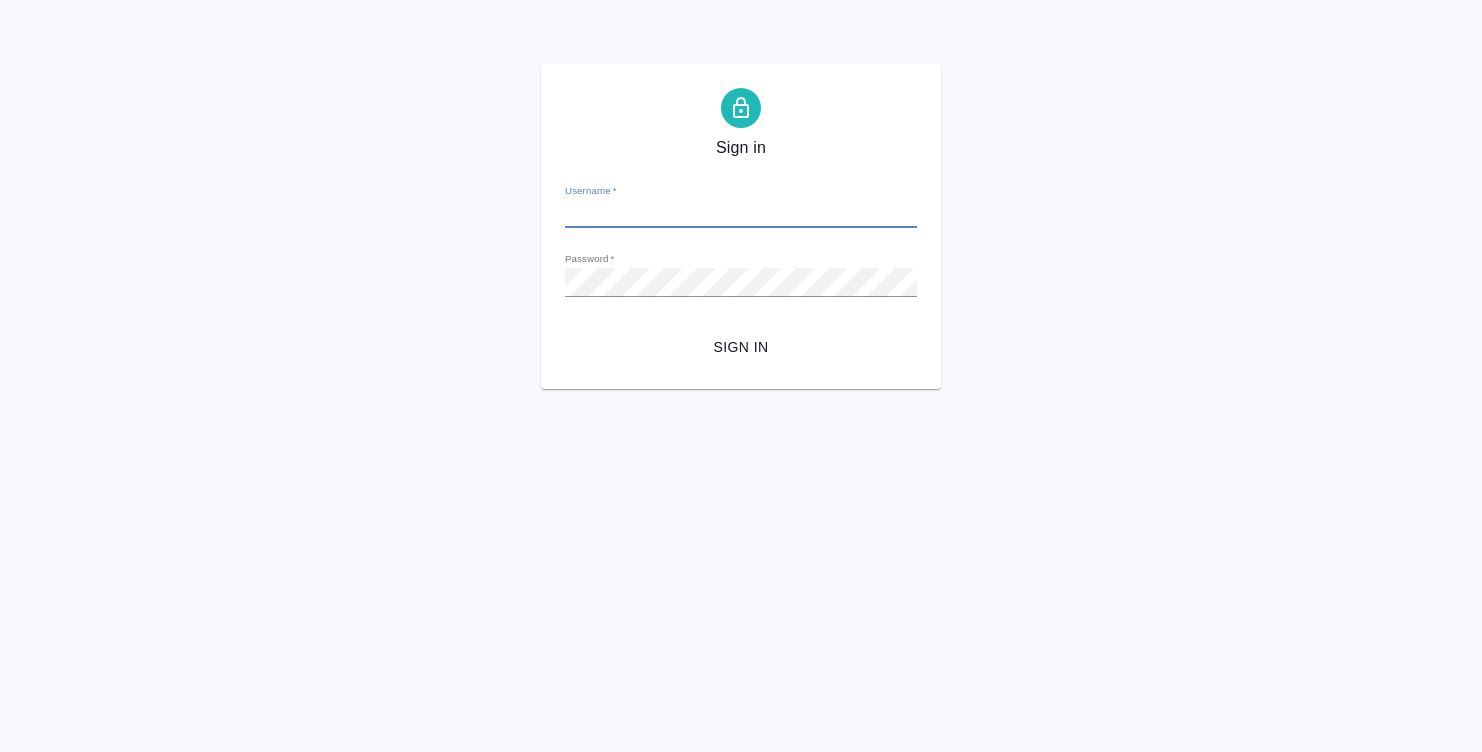 scroll, scrollTop: 0, scrollLeft: 0, axis: both 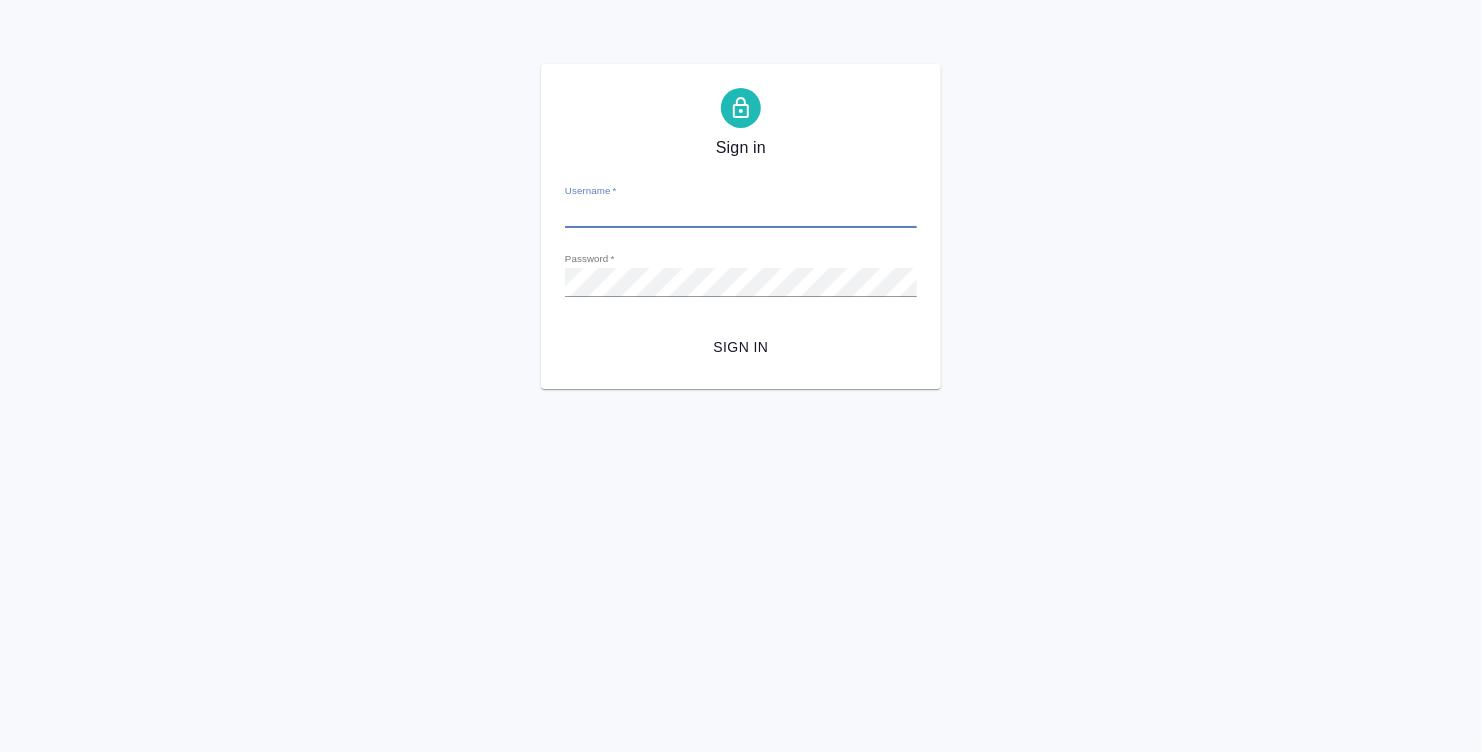 type on "[EMAIL_ADDRESS][DOMAIN_NAME]" 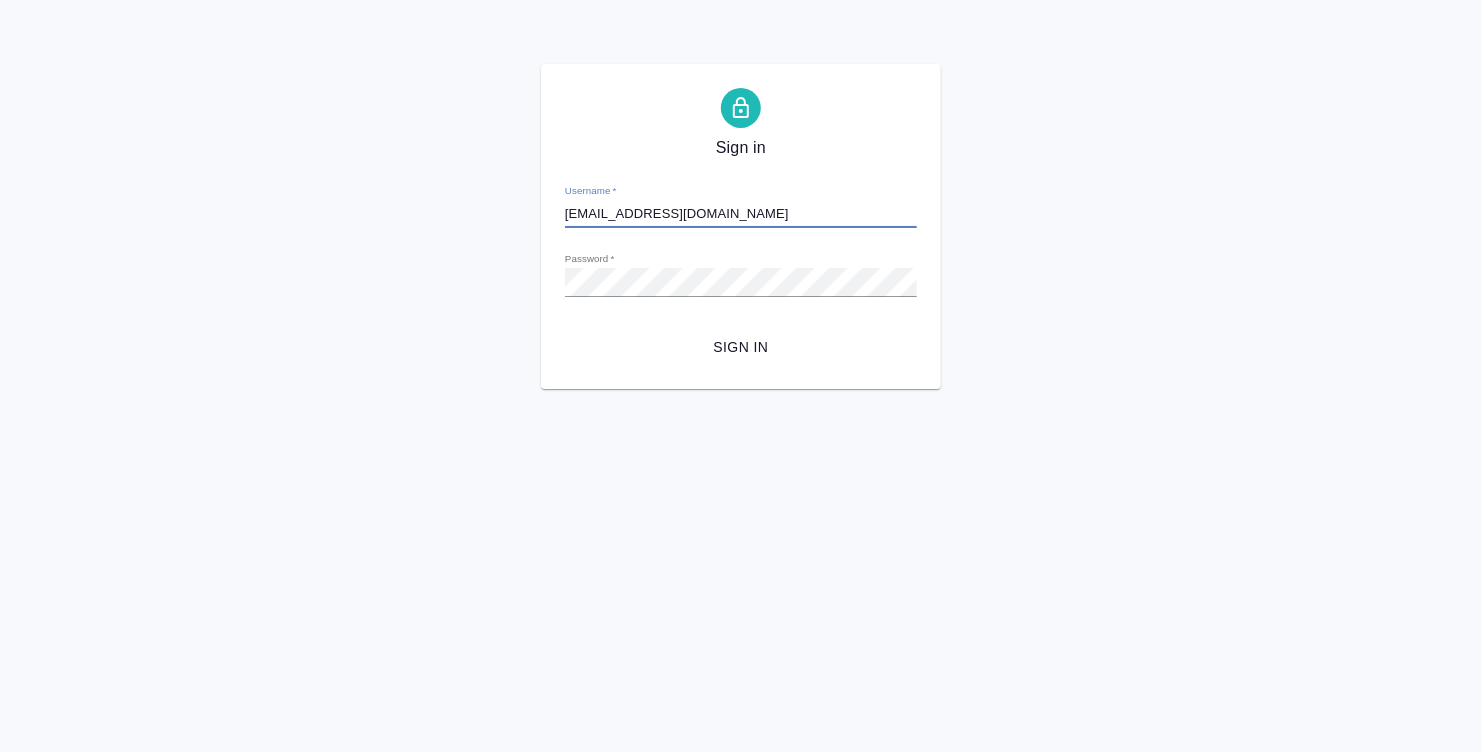 click on "Sign in" at bounding box center (741, 347) 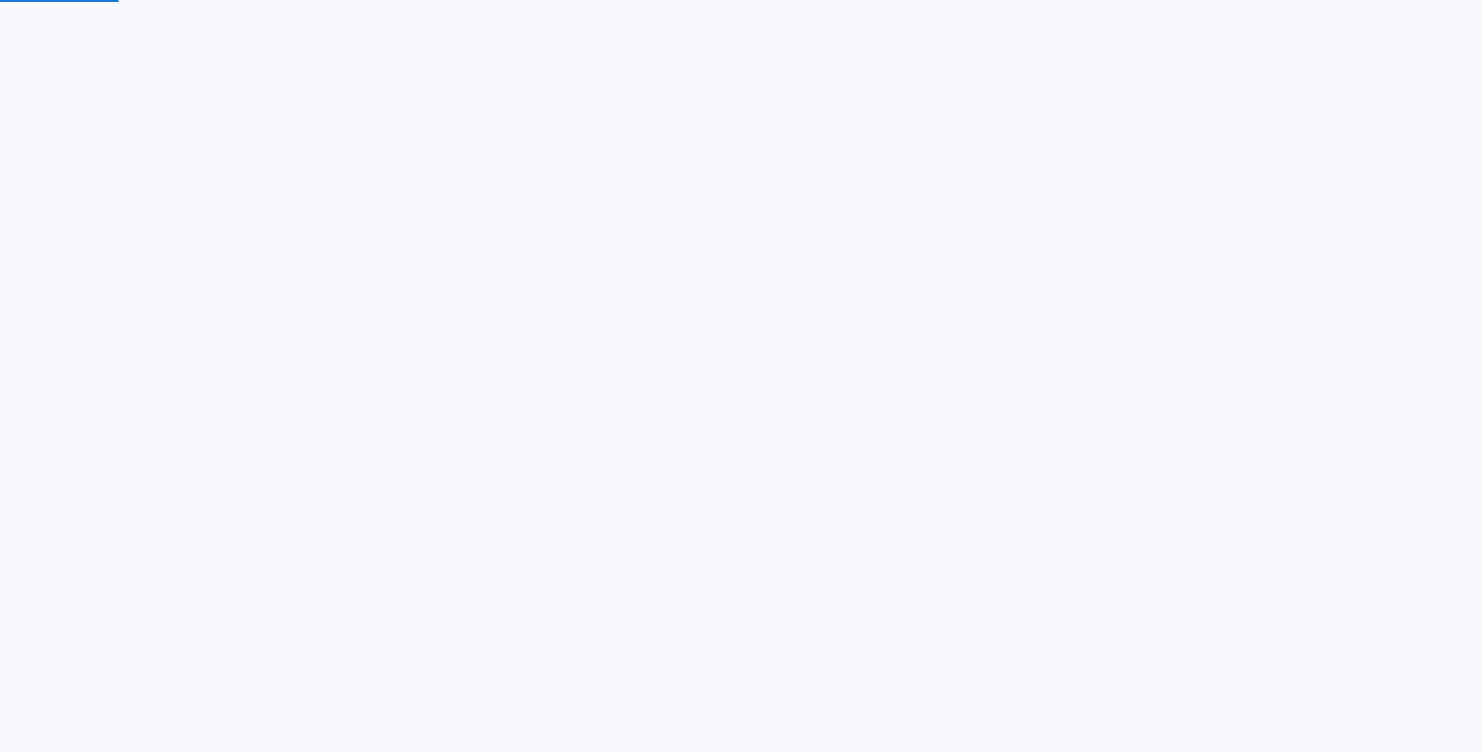 scroll, scrollTop: 0, scrollLeft: 0, axis: both 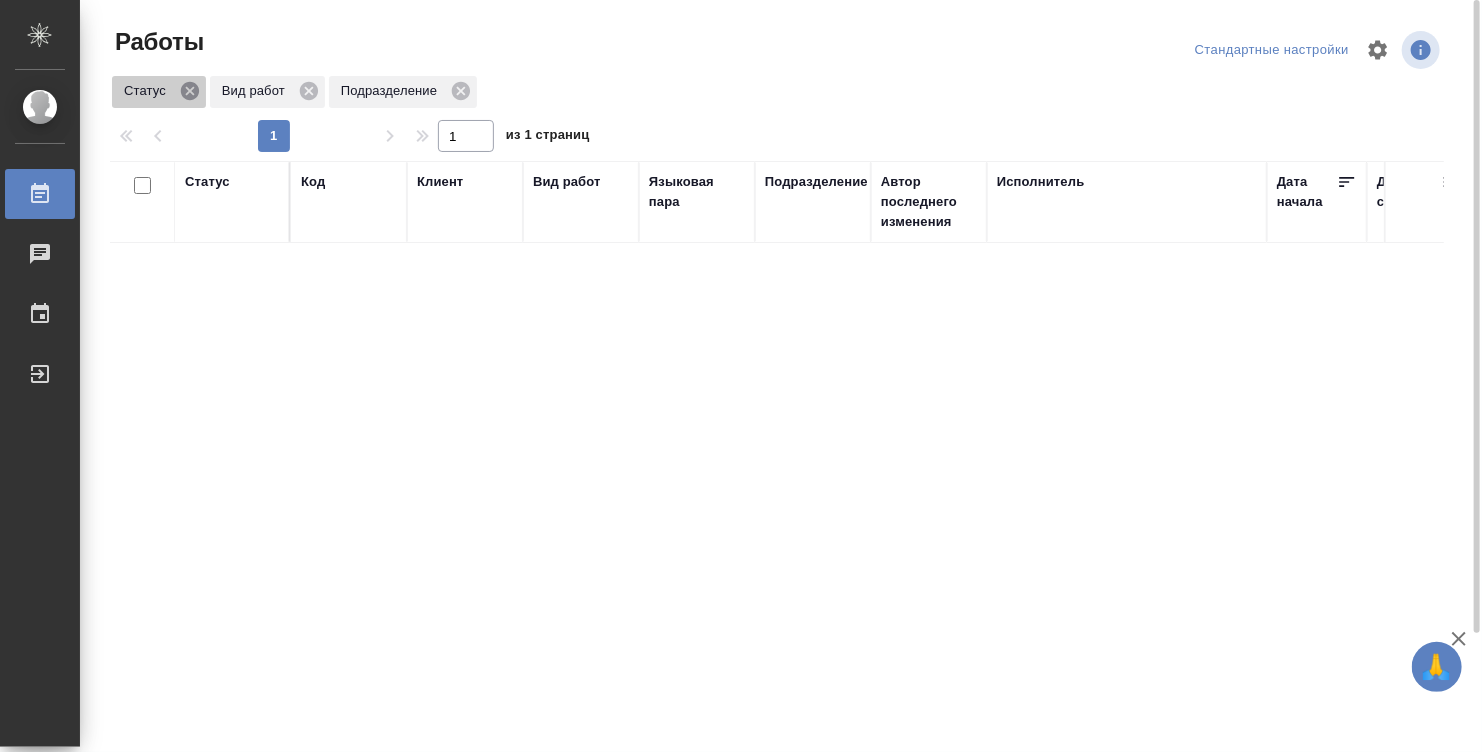 click 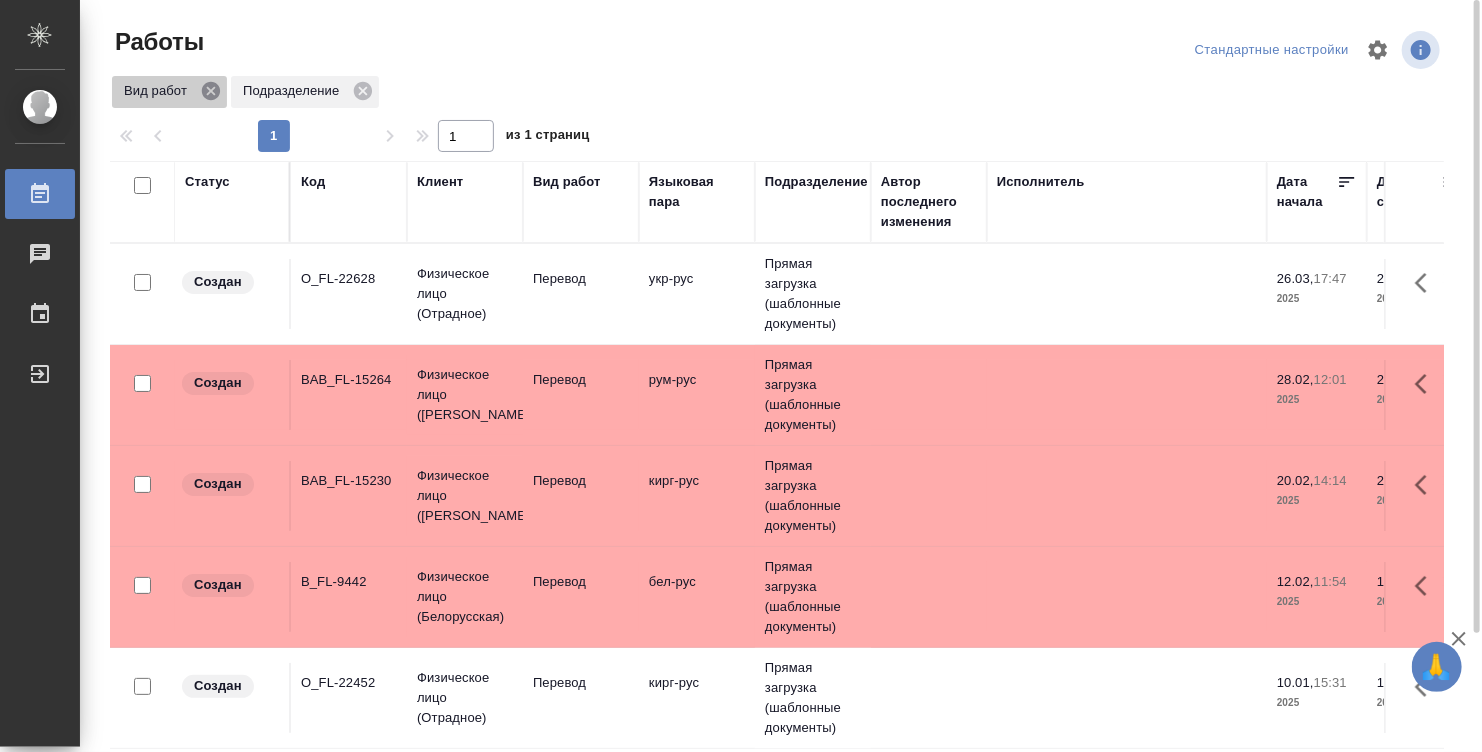 click 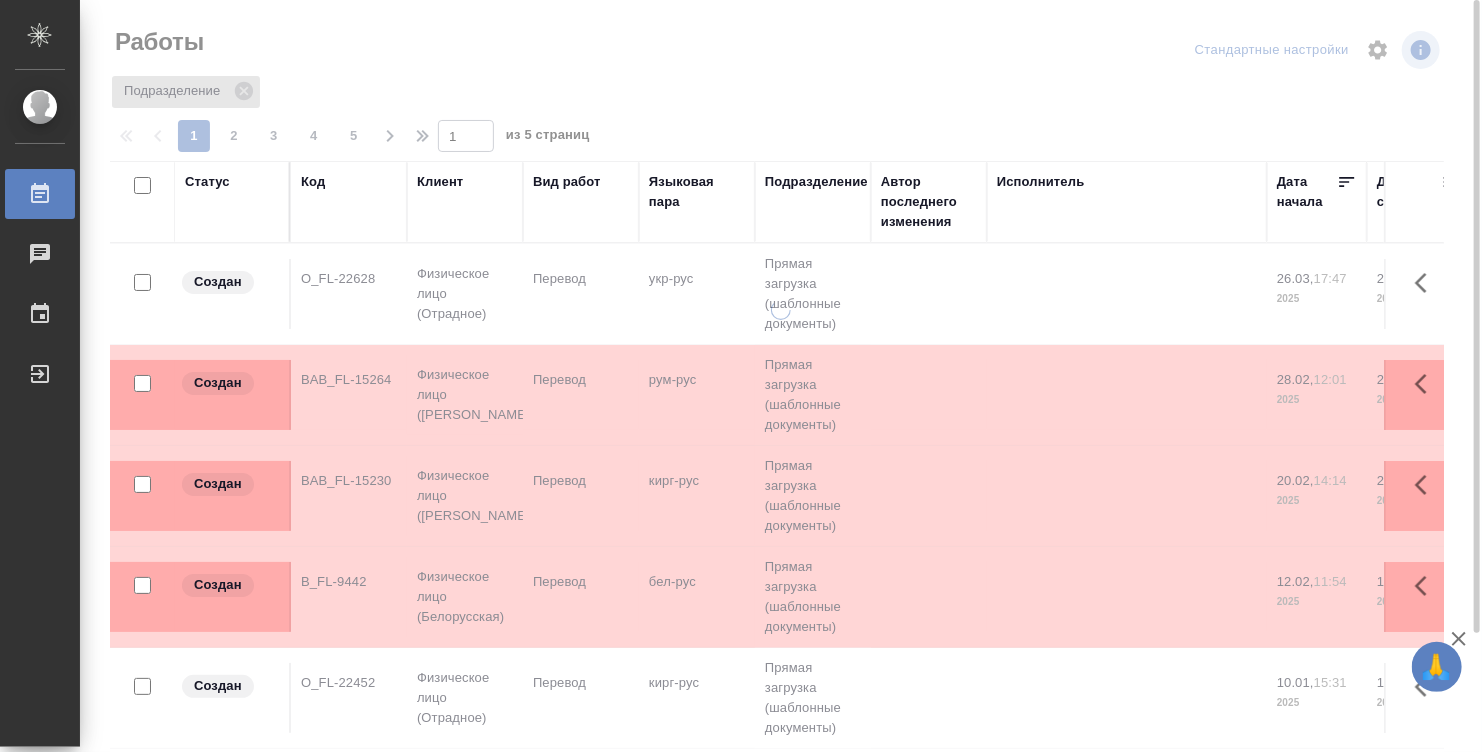 click 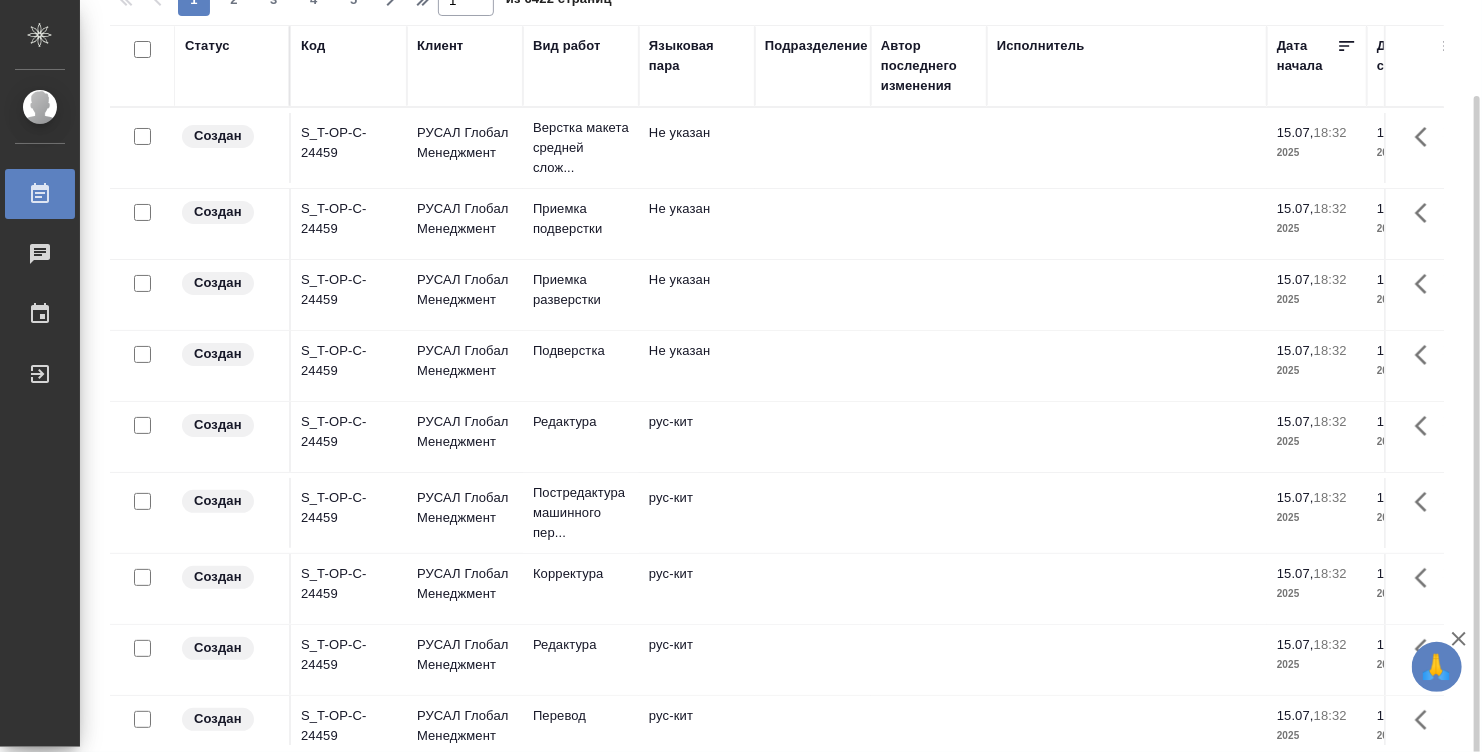 scroll, scrollTop: 104, scrollLeft: 0, axis: vertical 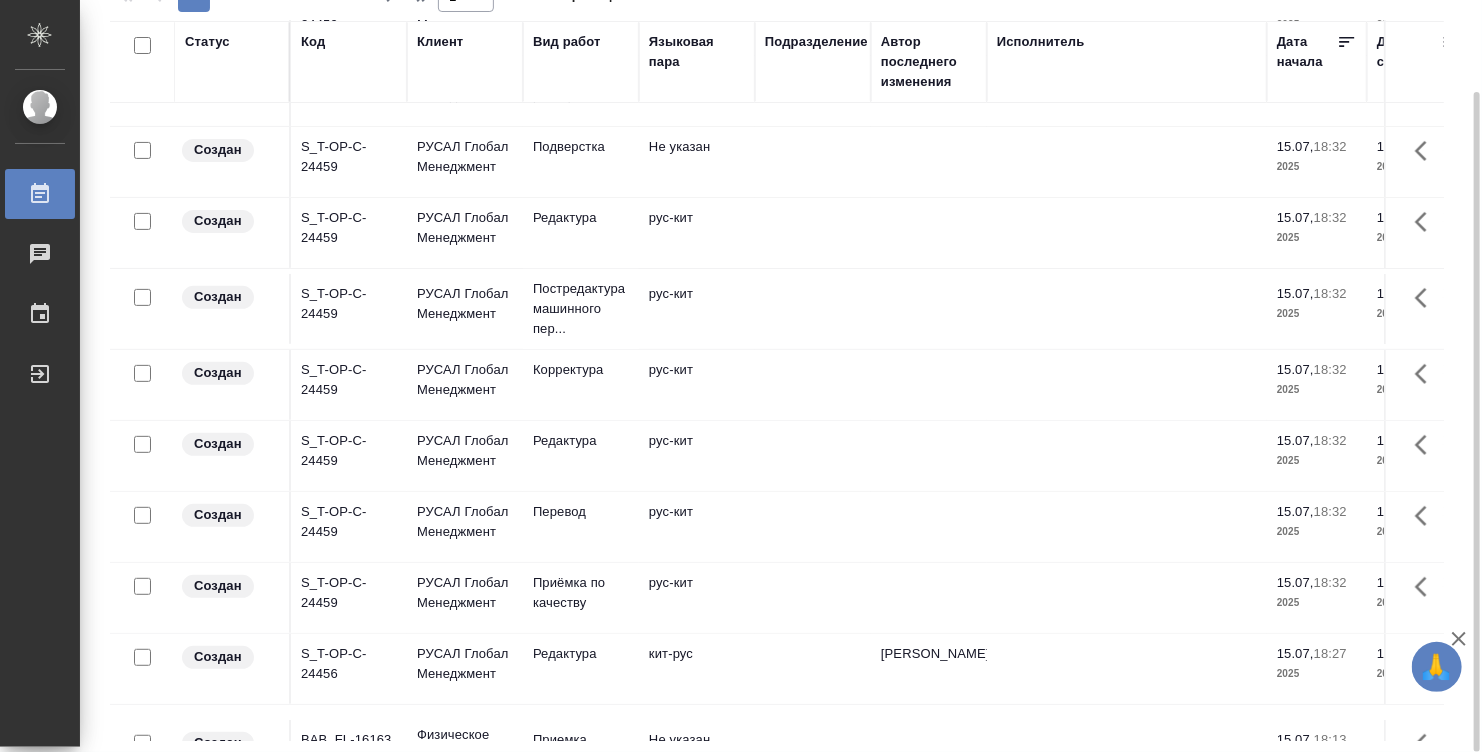 click at bounding box center [813, -56] 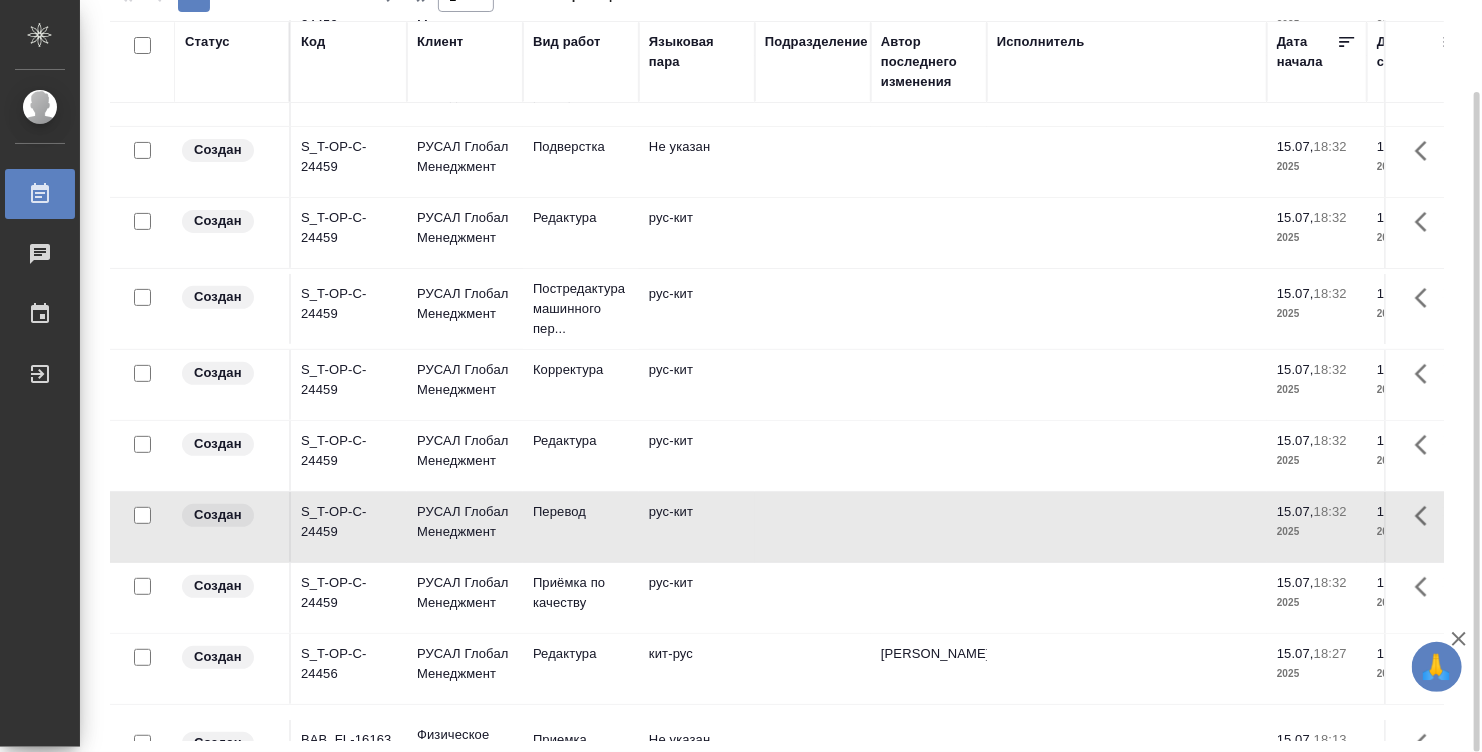 click at bounding box center (813, -56) 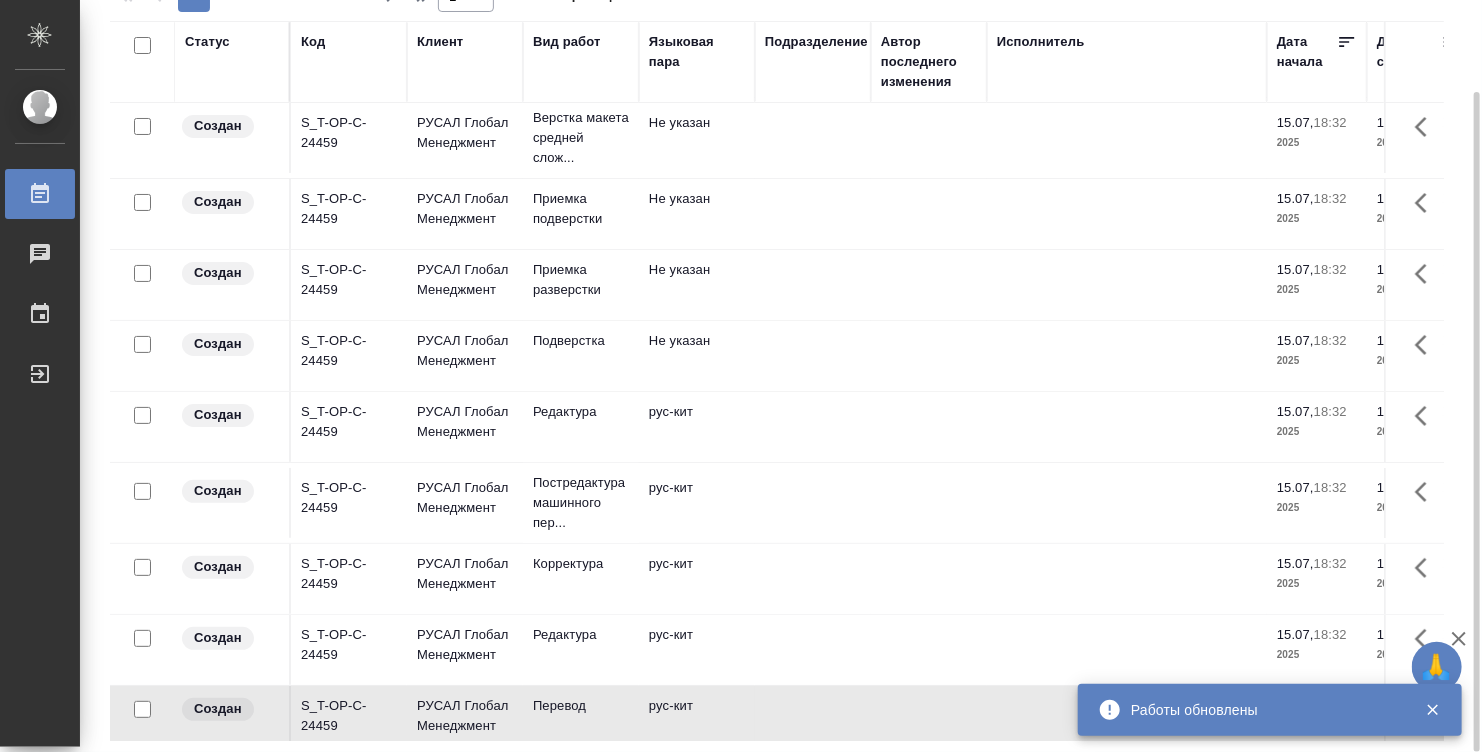 scroll, scrollTop: 0, scrollLeft: 0, axis: both 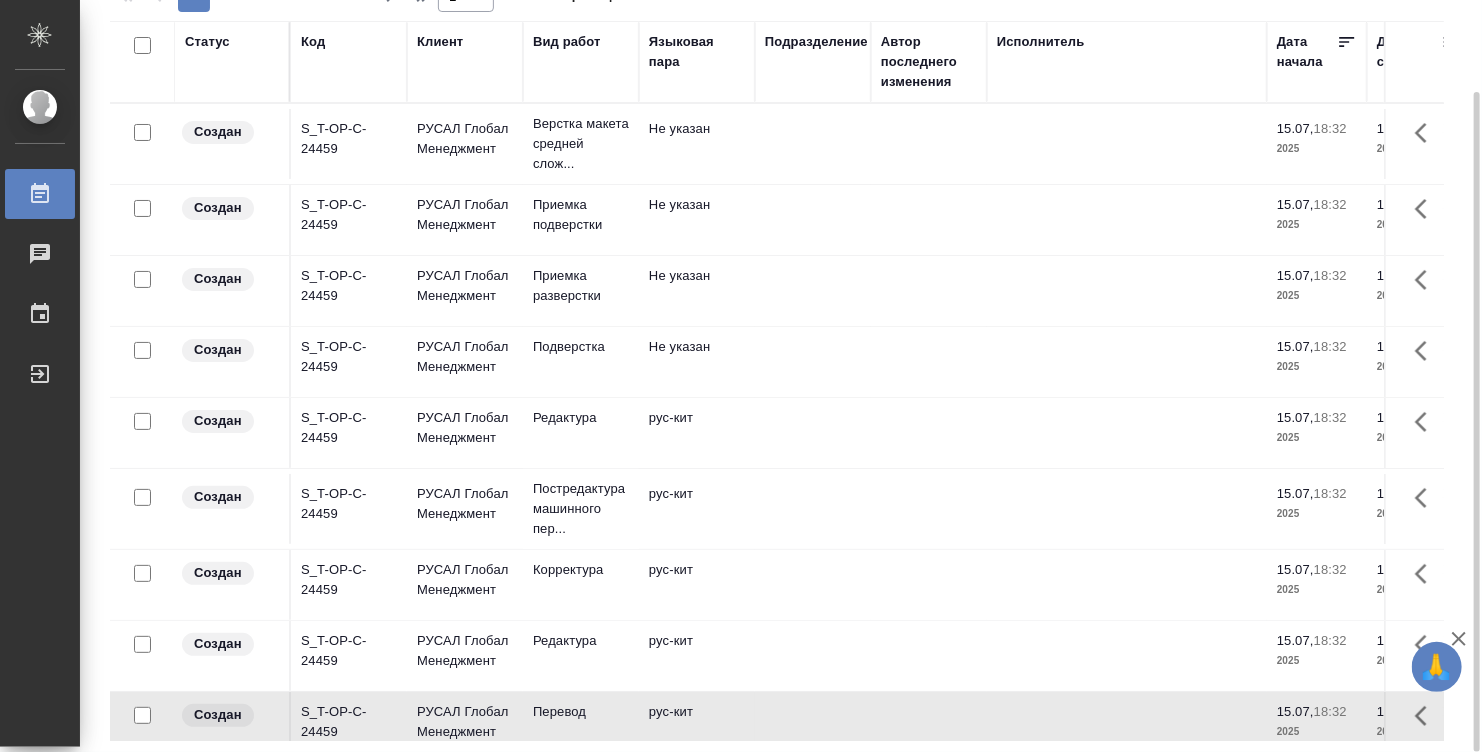 click on "Статус" at bounding box center [232, 62] 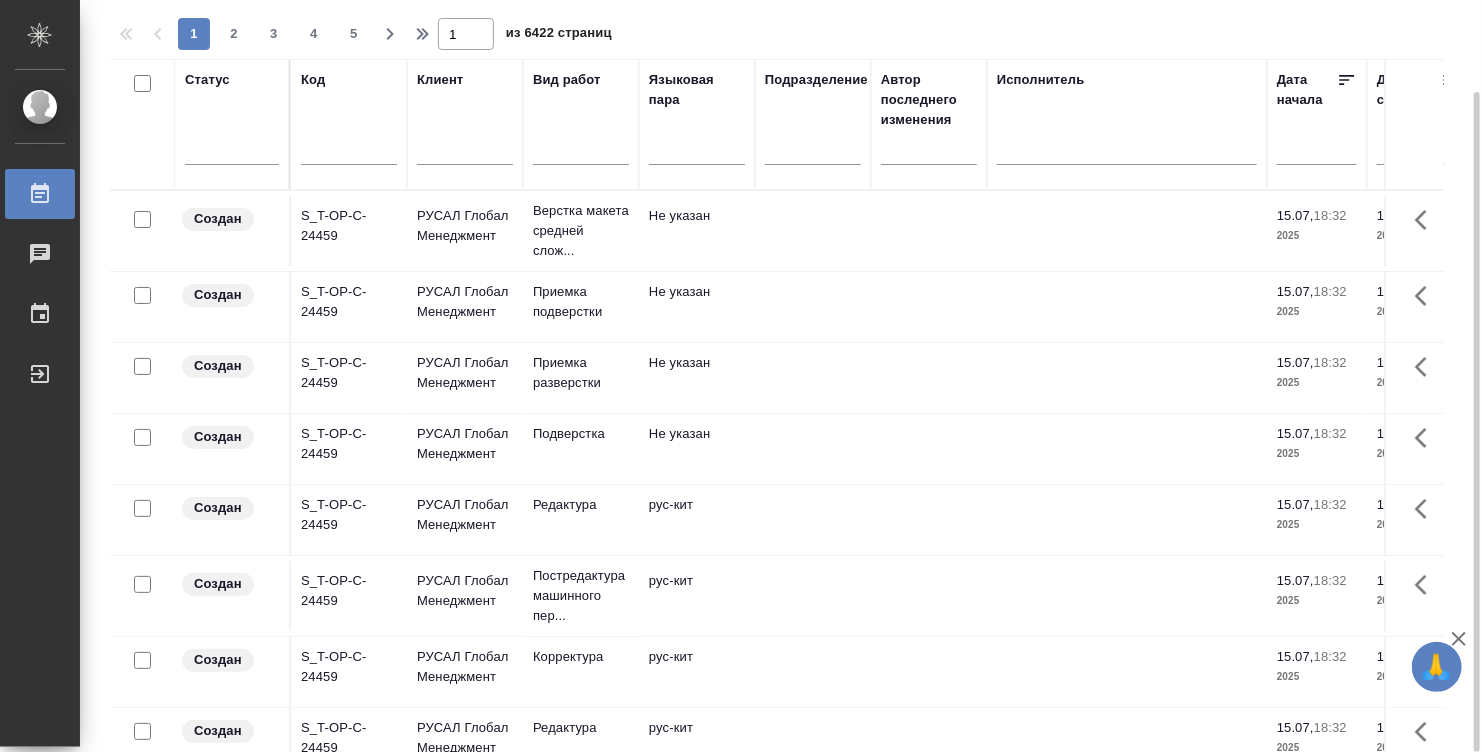 click on "Статус" at bounding box center [232, 124] 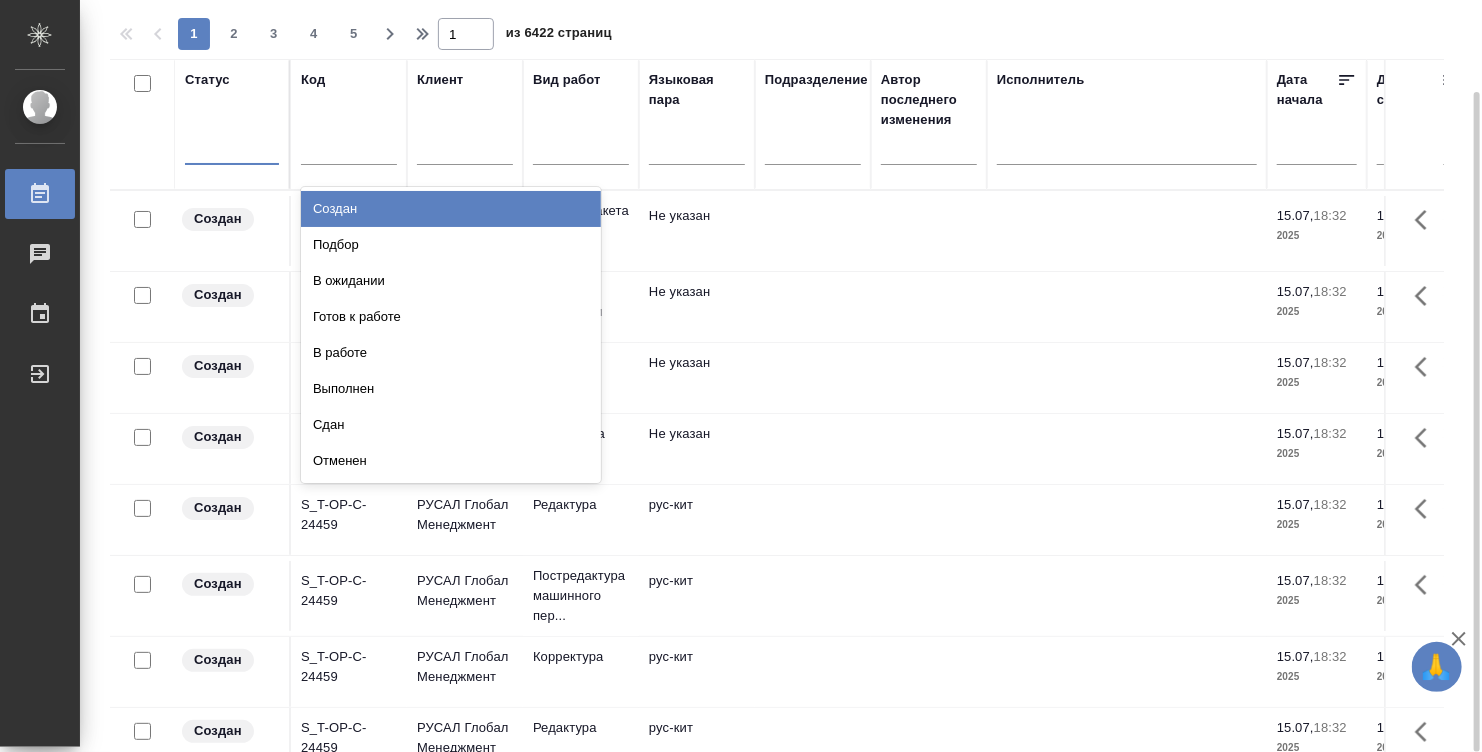 click at bounding box center (232, 145) 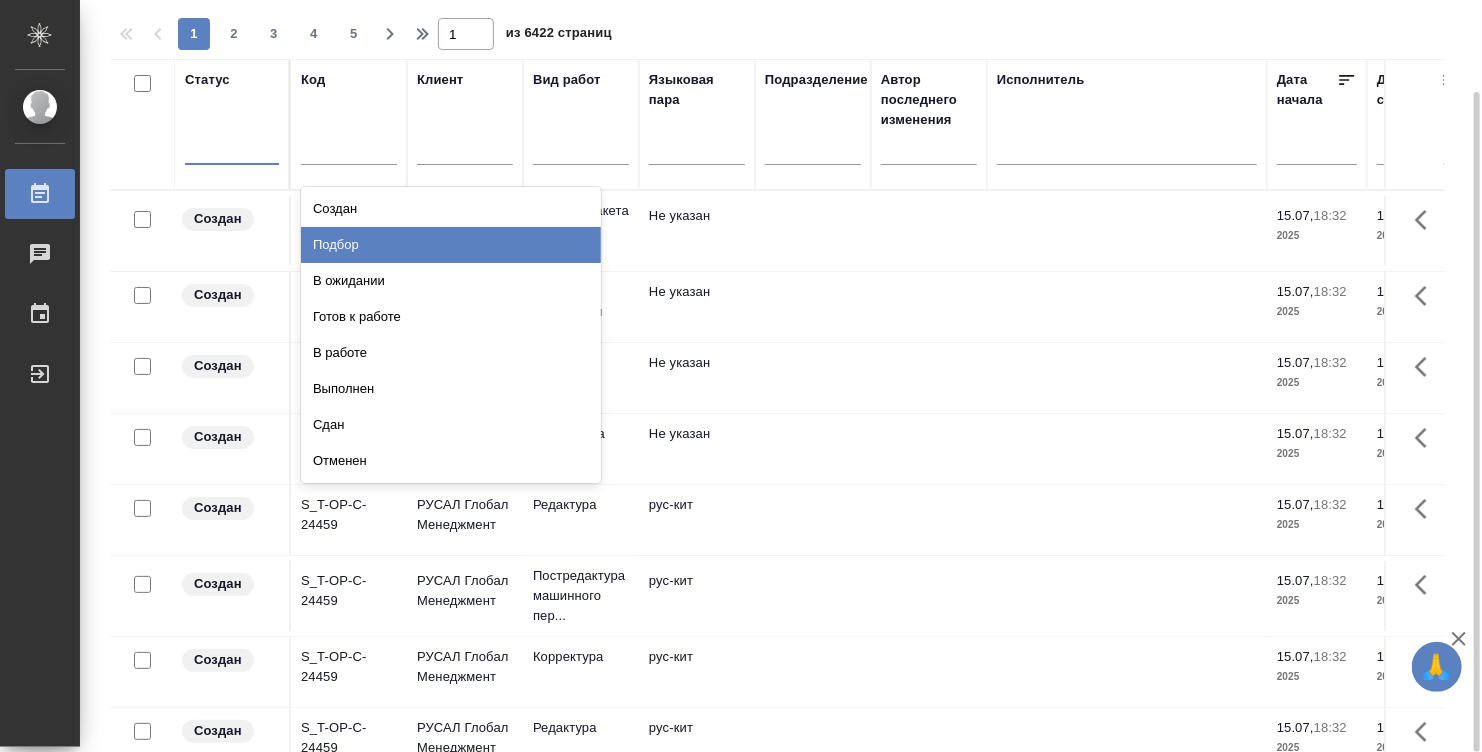 drag, startPoint x: 325, startPoint y: 241, endPoint x: 863, endPoint y: 125, distance: 550.3635 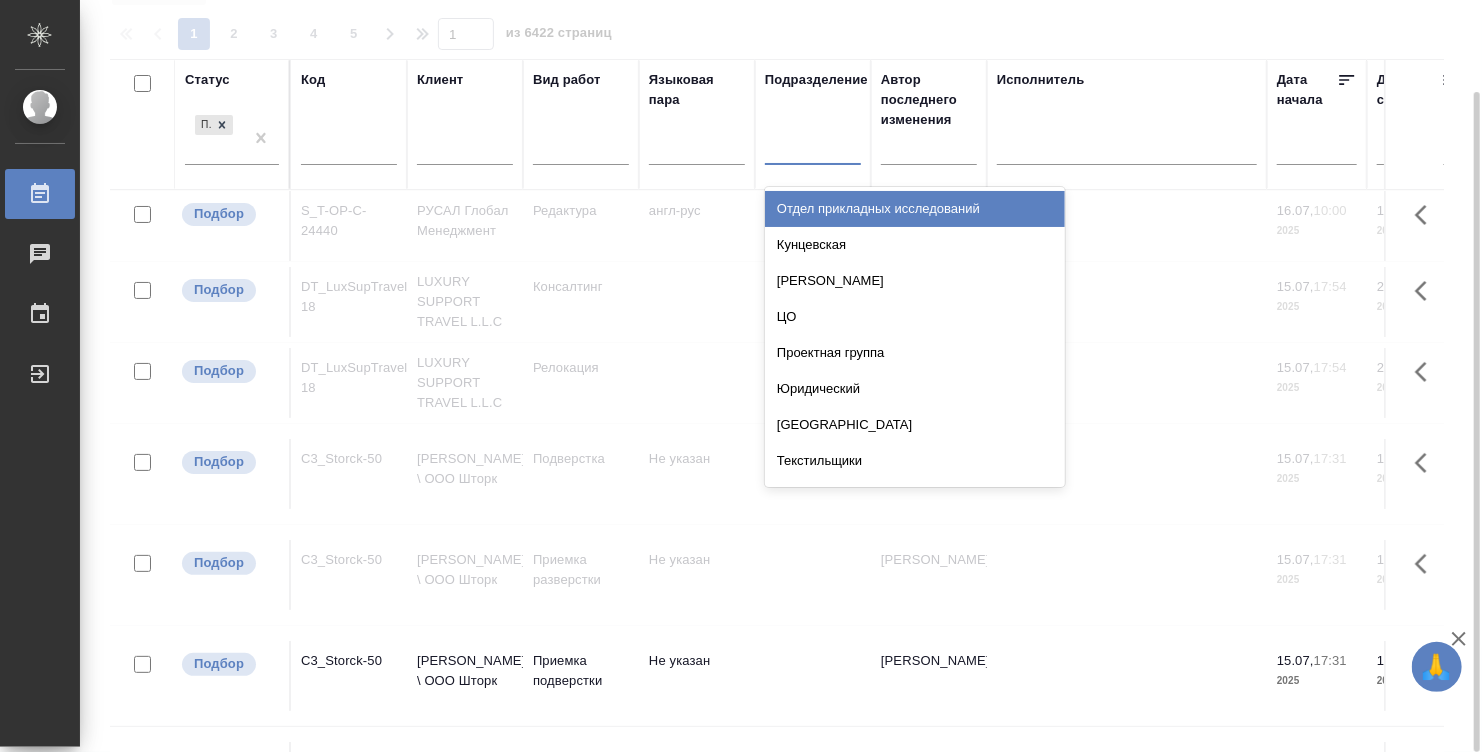 click at bounding box center (813, 145) 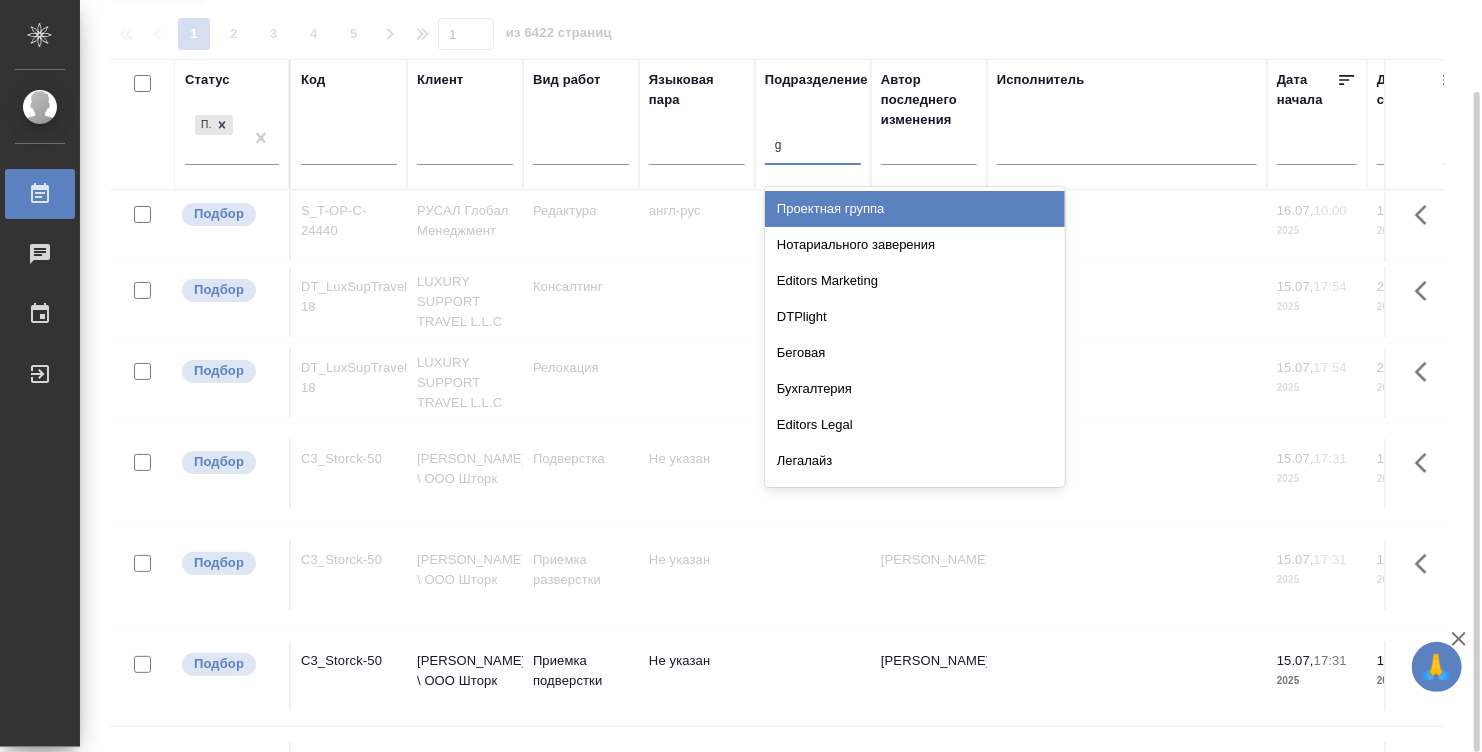 type on "gh" 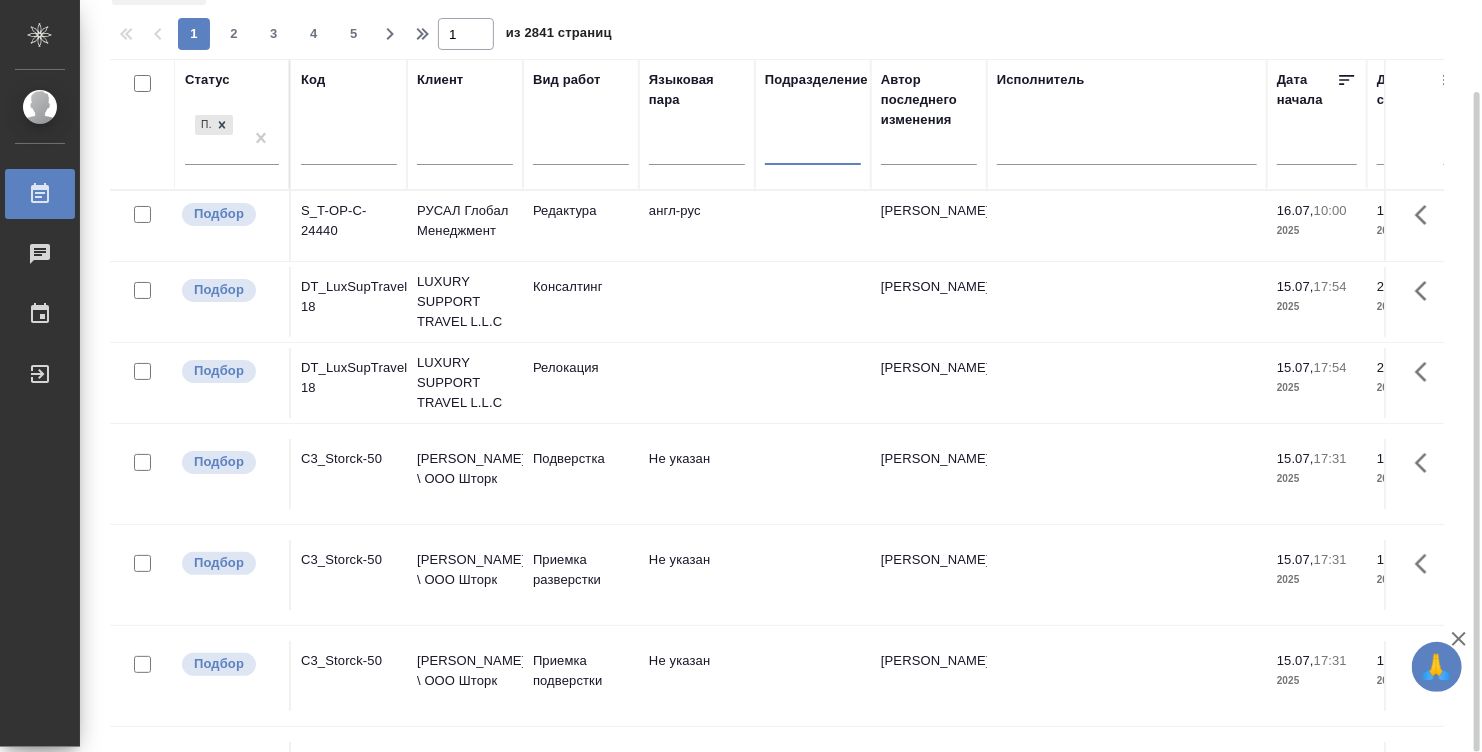 drag, startPoint x: 770, startPoint y: 138, endPoint x: 713, endPoint y: 123, distance: 58.940647 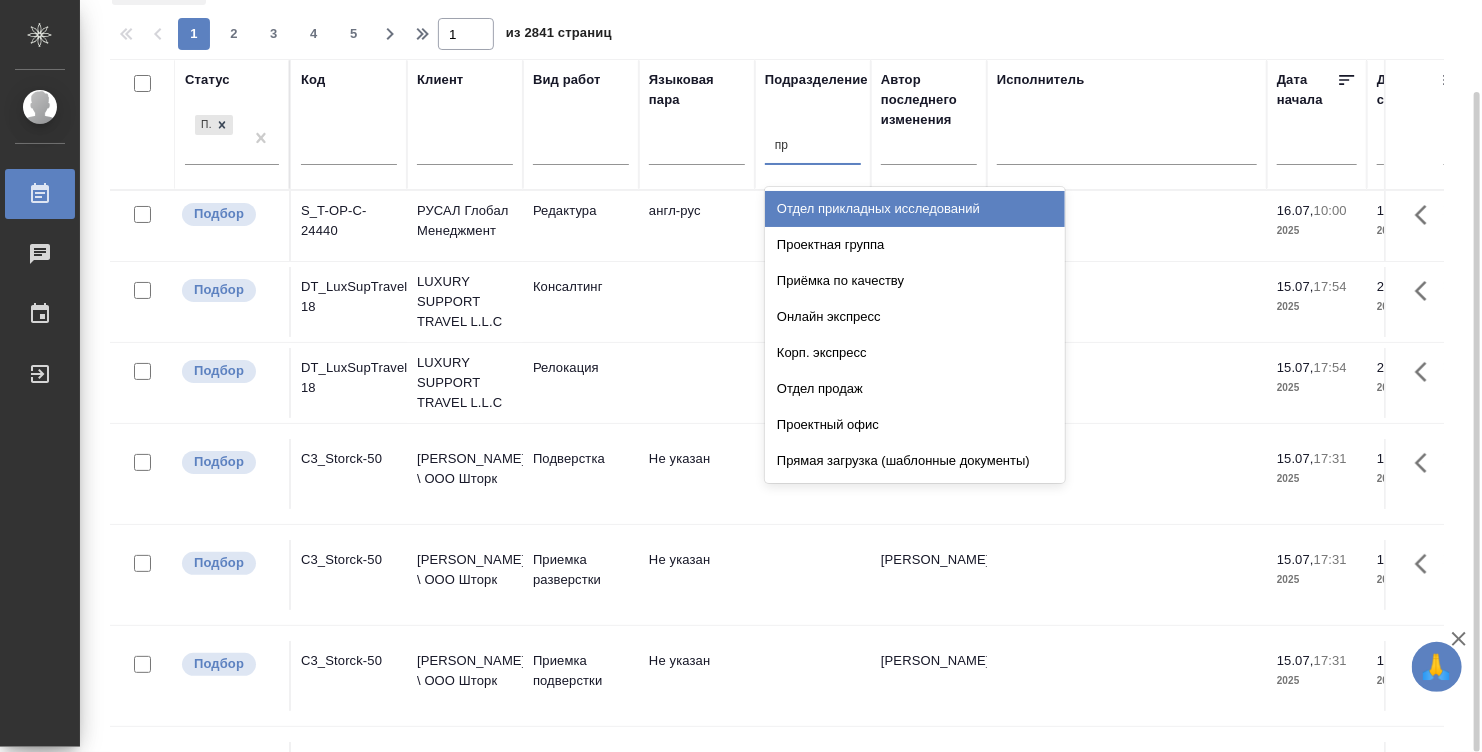 type on "пря" 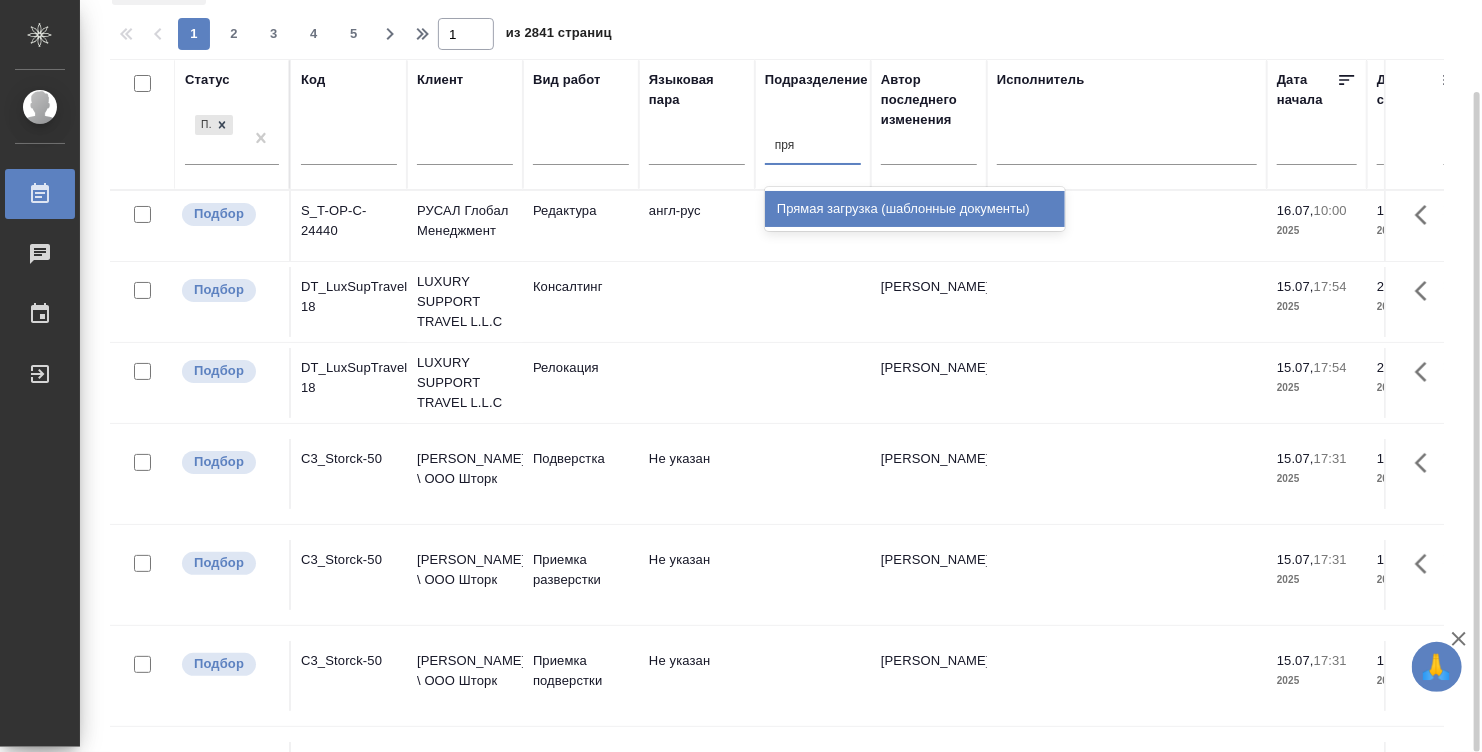 click on "Прямая загрузка (шаблонные документы)" at bounding box center (915, 209) 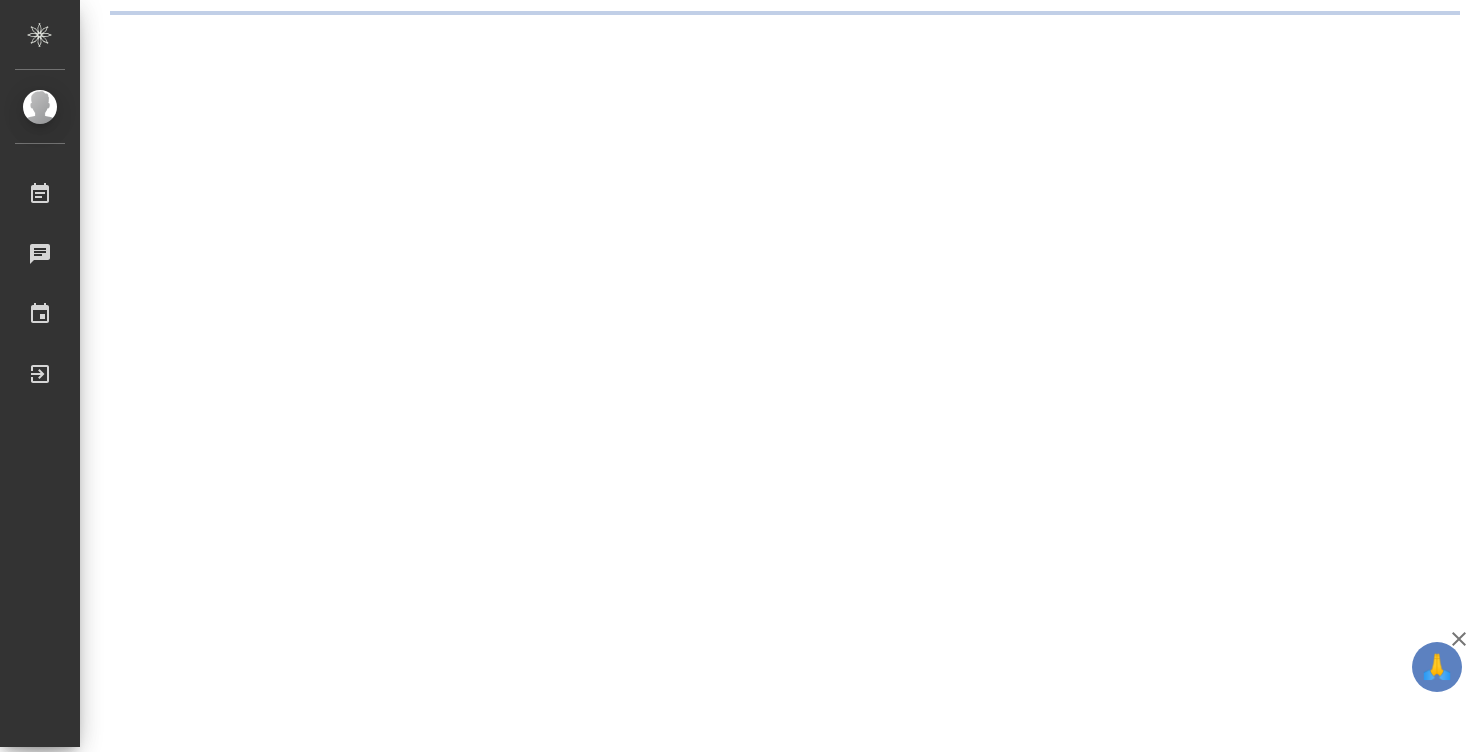 scroll, scrollTop: 0, scrollLeft: 0, axis: both 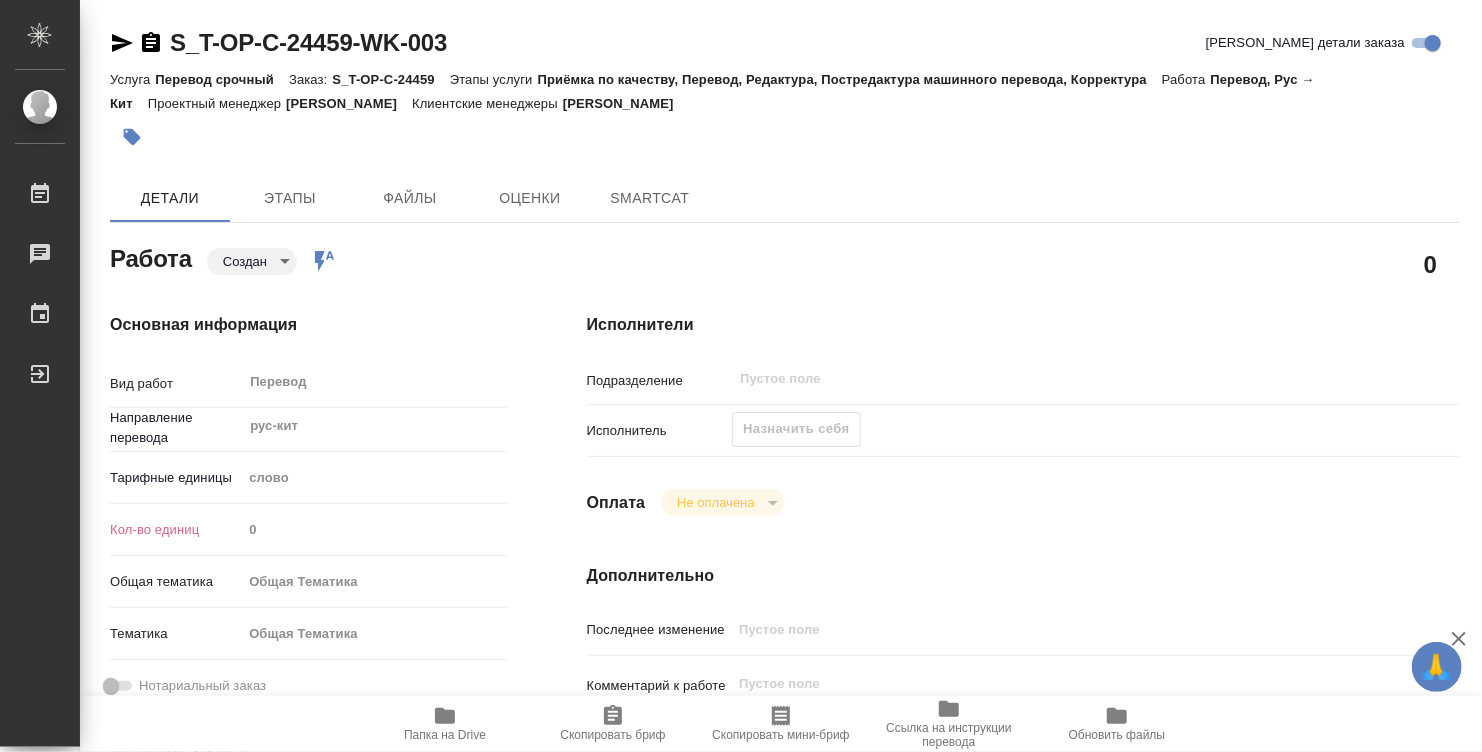 type on "x" 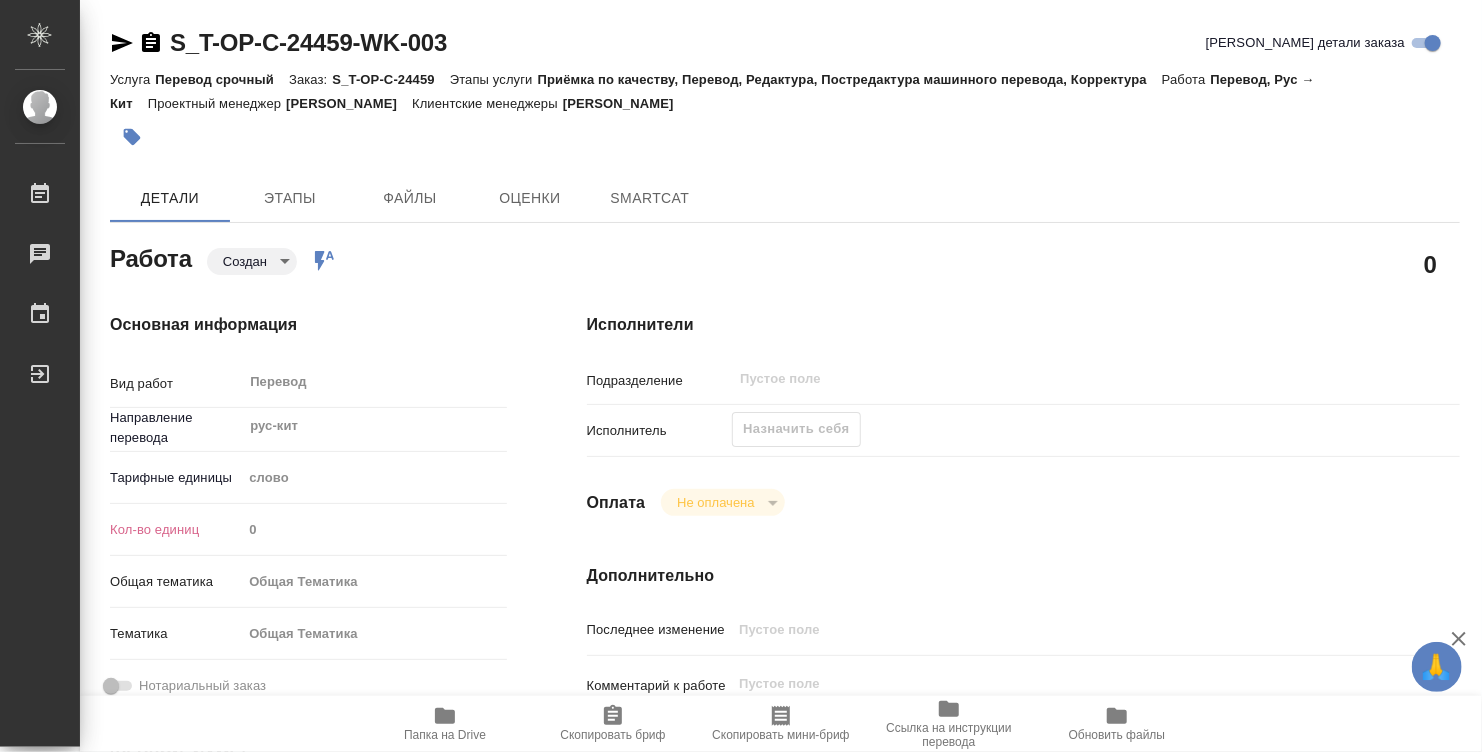 type on "x" 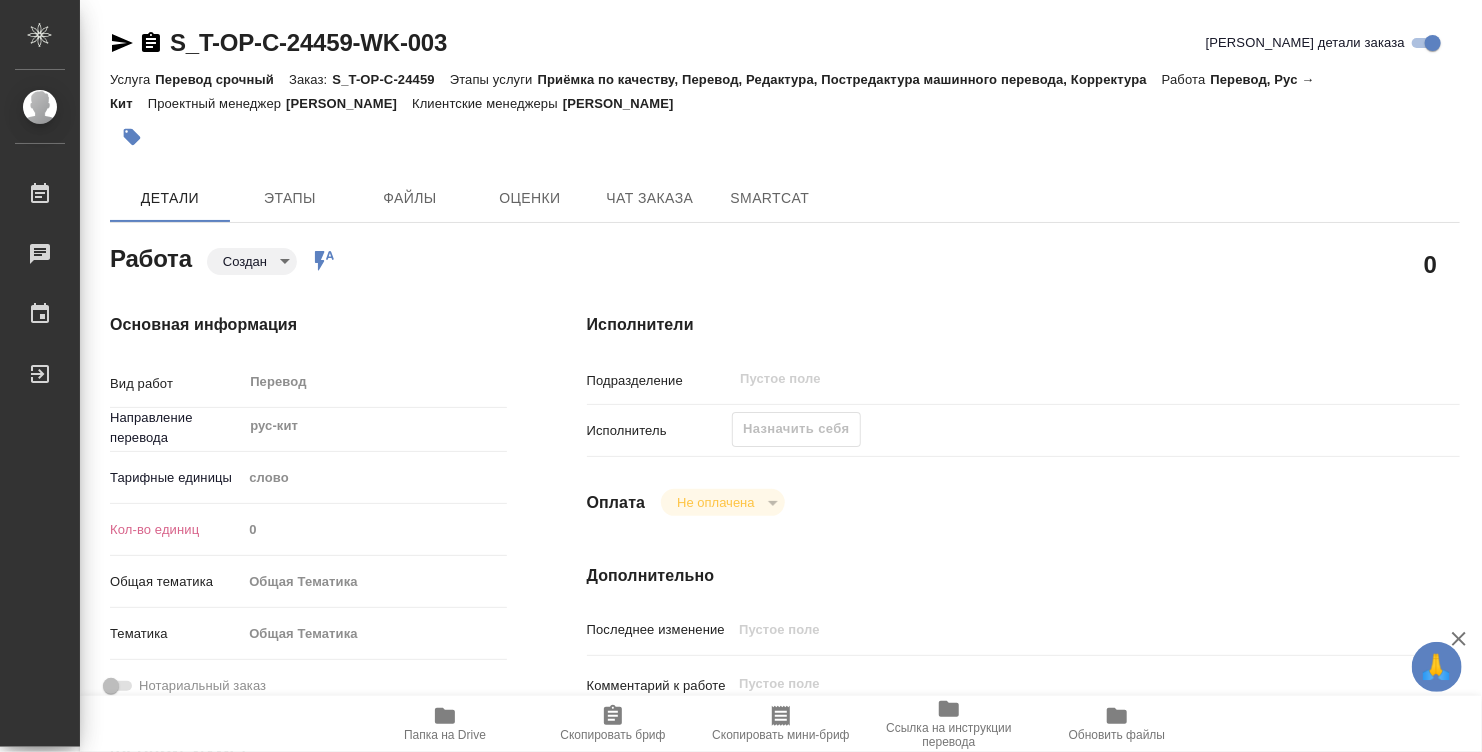 type on "x" 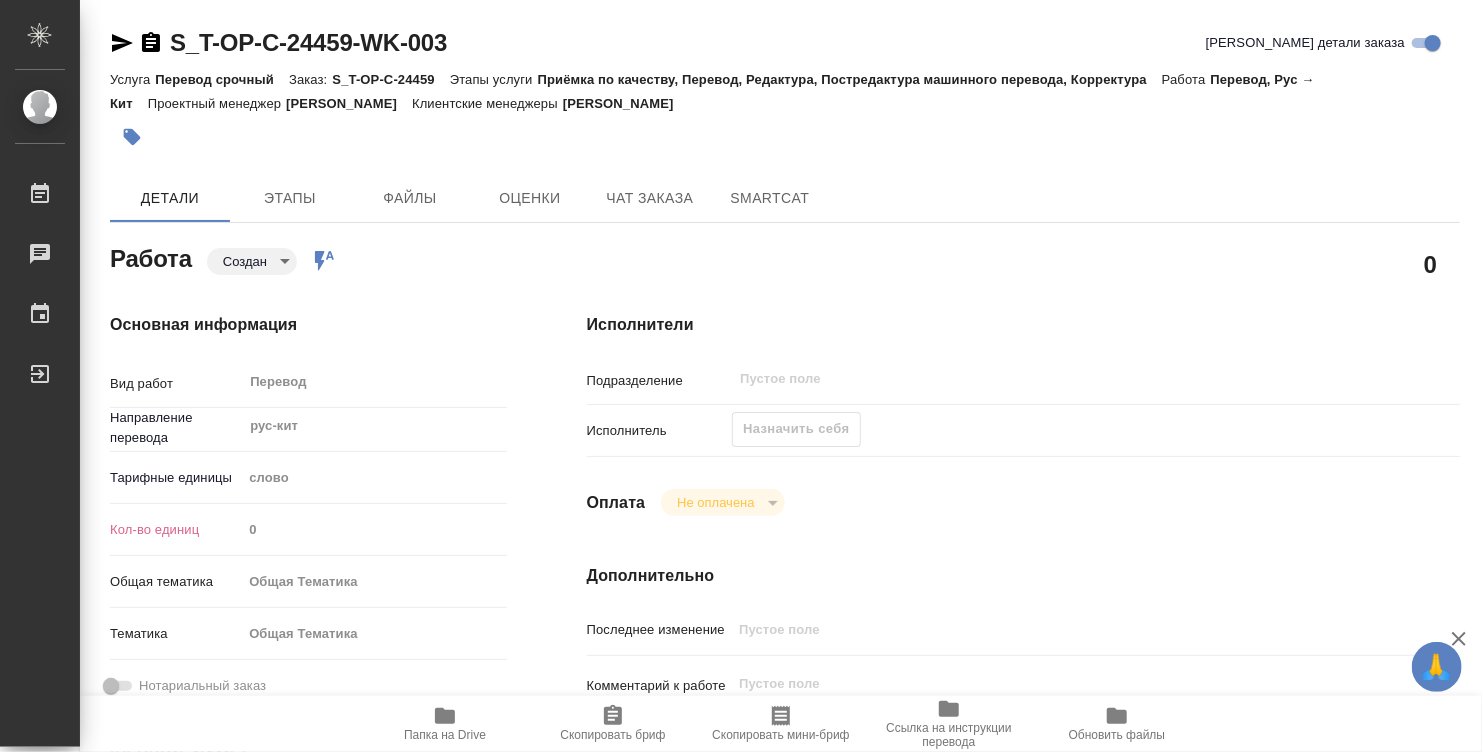 type on "x" 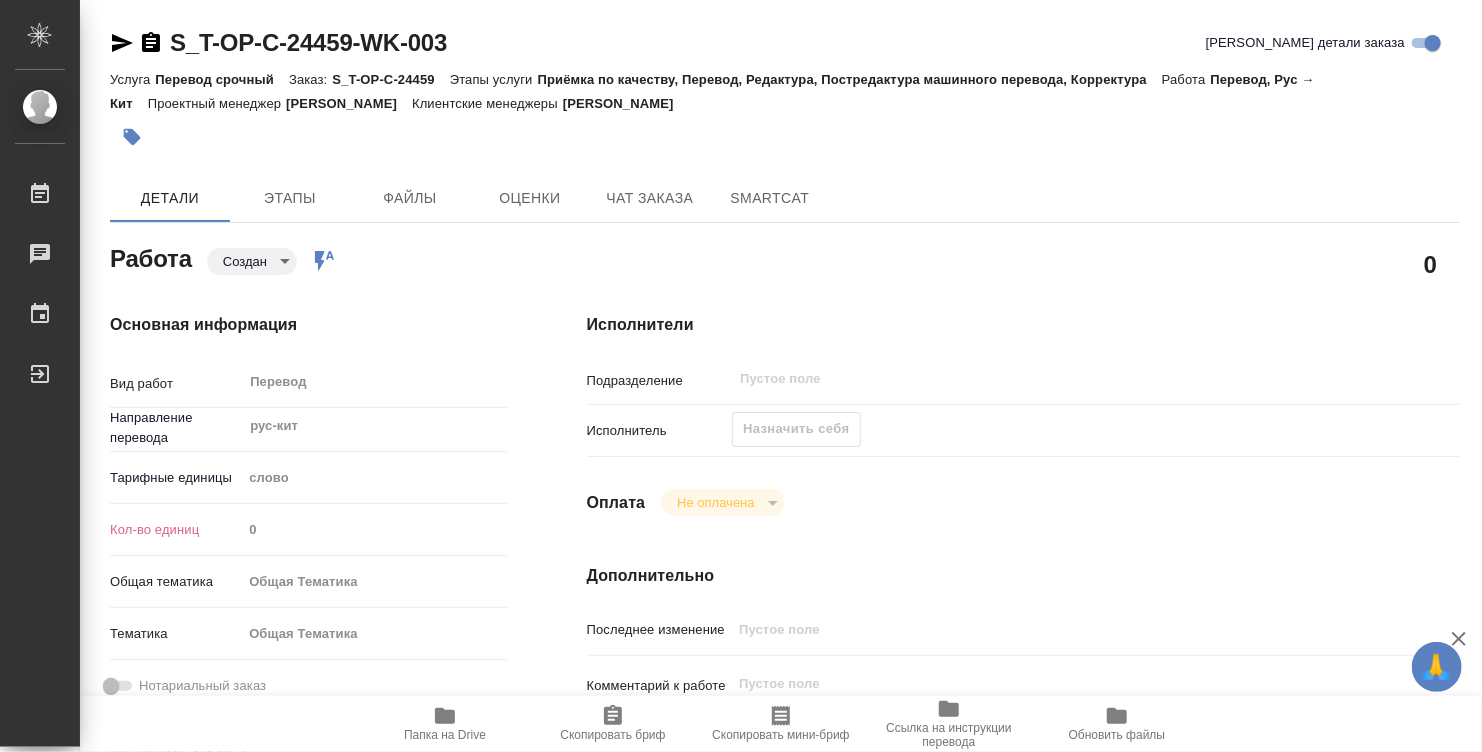 type on "x" 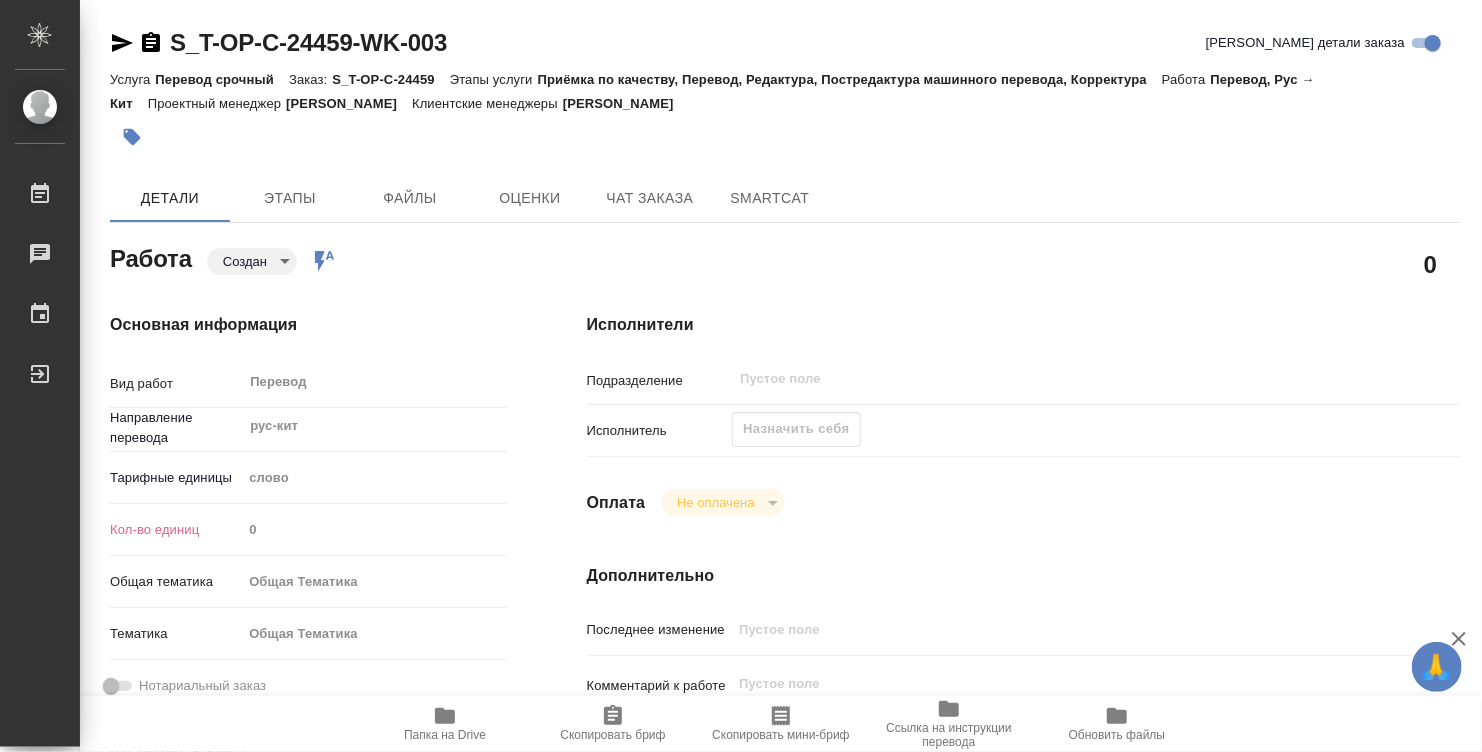 type on "x" 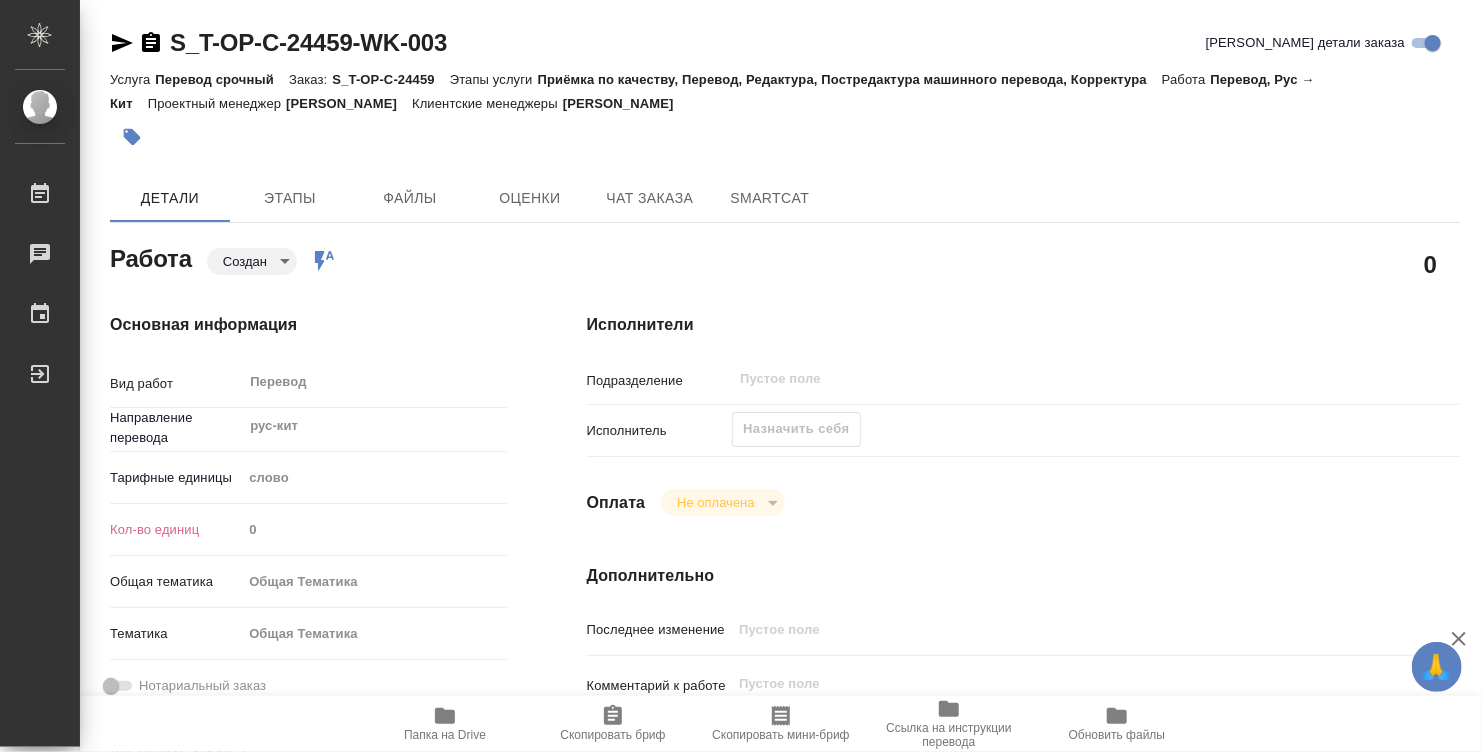 type on "x" 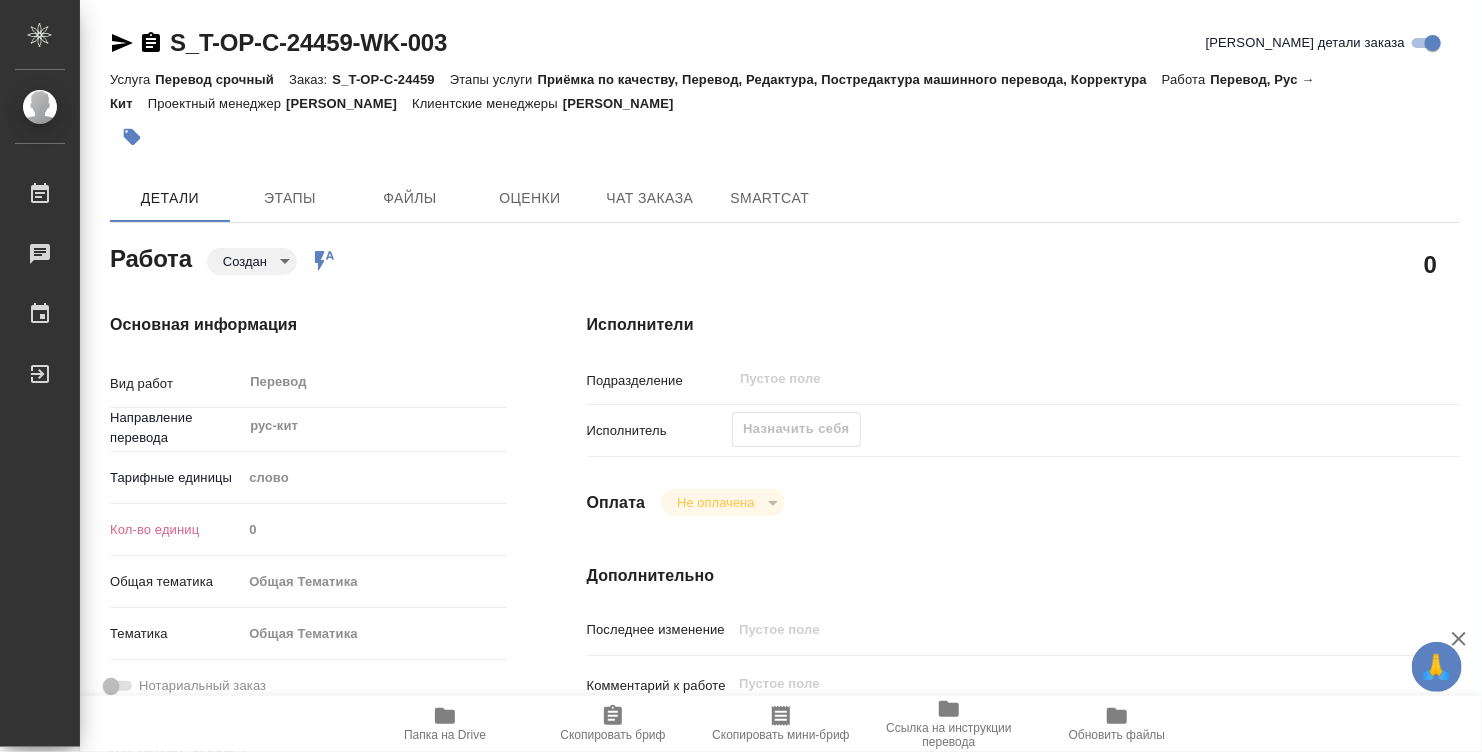 type on "x" 